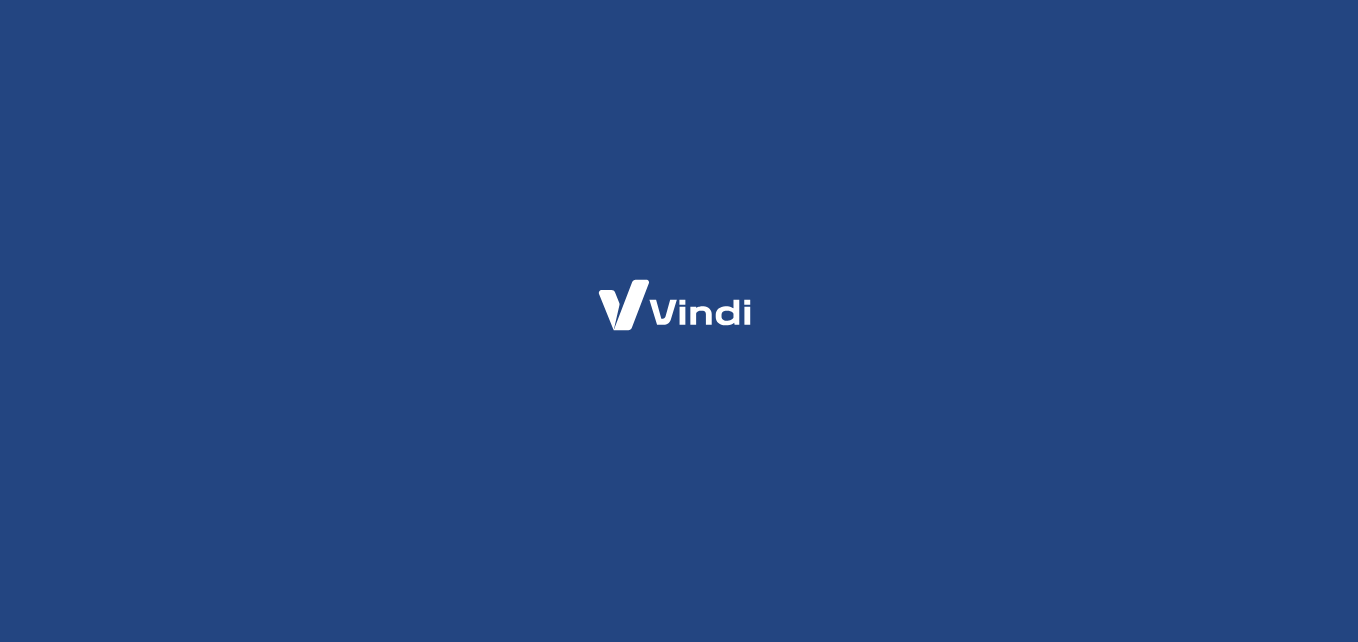 scroll, scrollTop: 0, scrollLeft: 0, axis: both 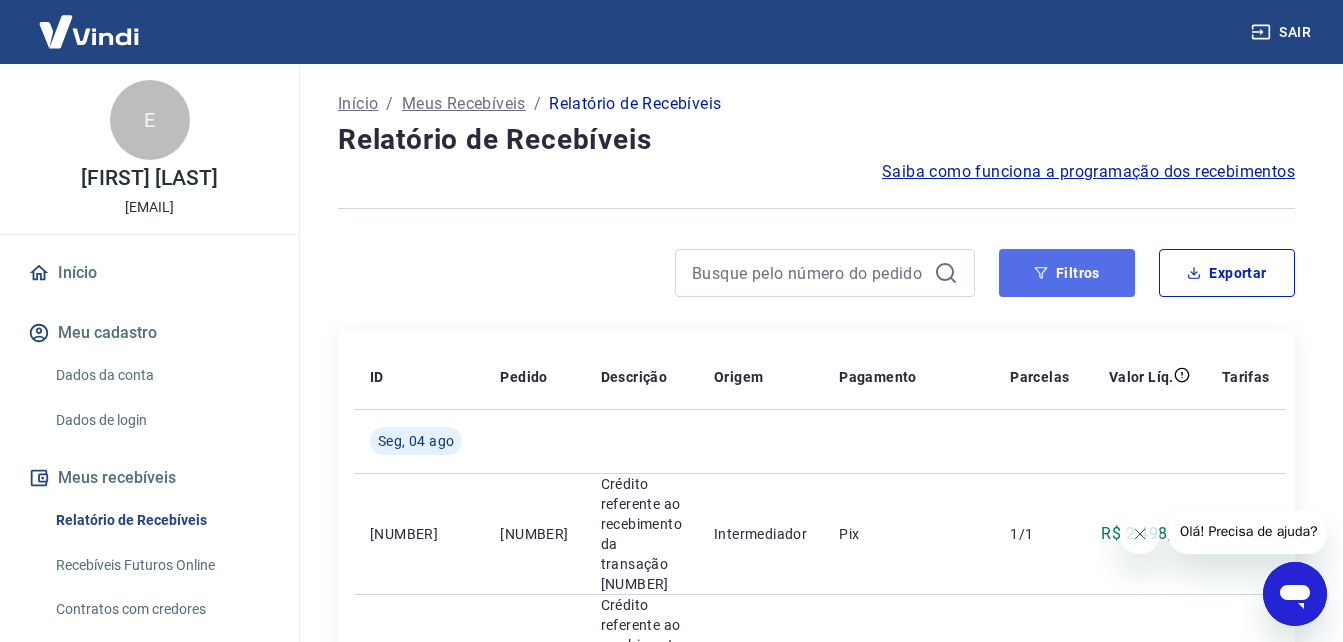 click on "Filtros" at bounding box center (1067, 273) 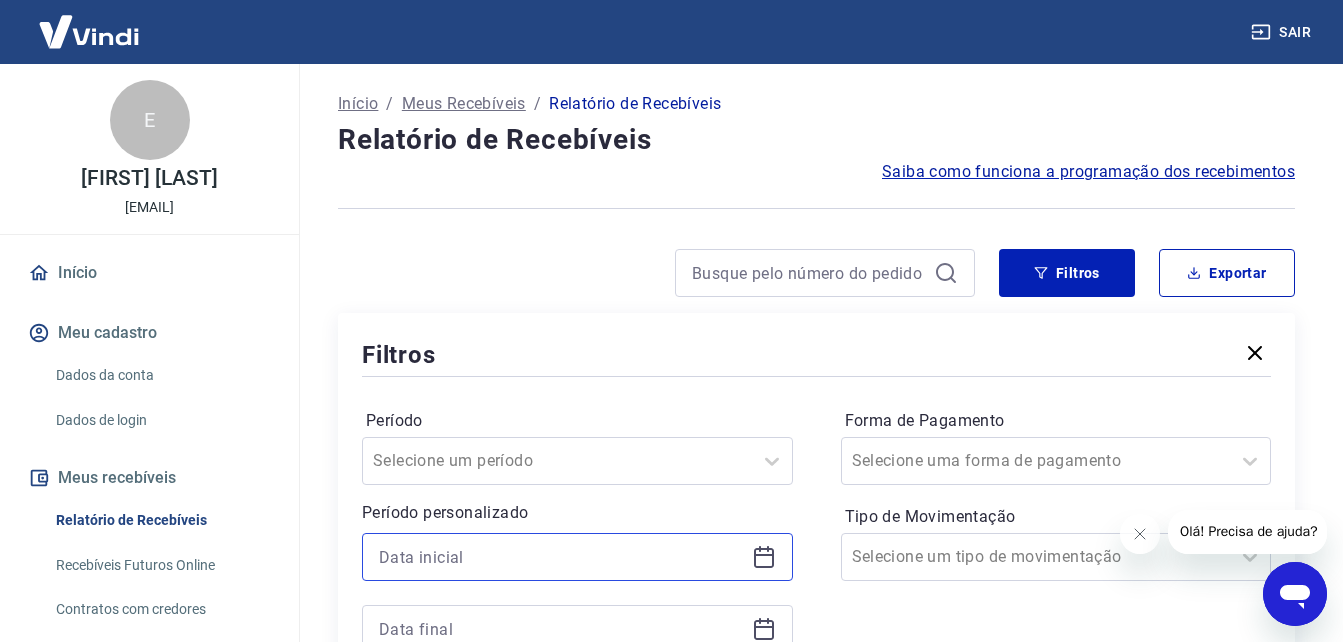 click at bounding box center [561, 557] 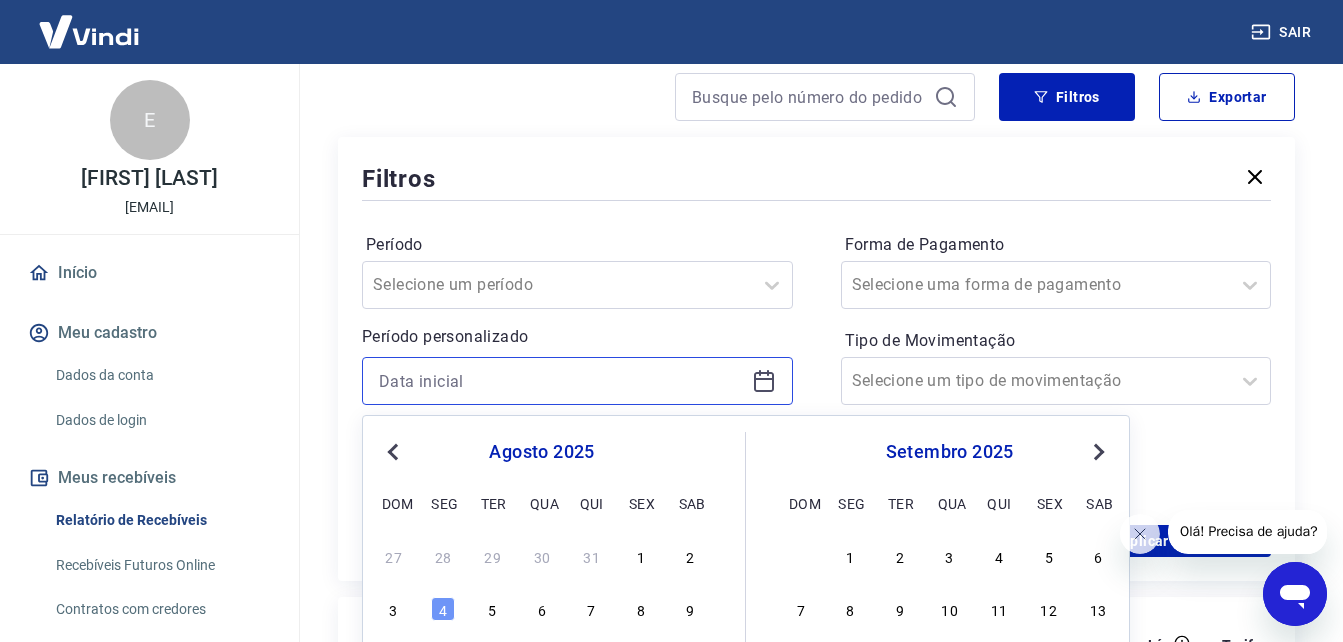 scroll, scrollTop: 300, scrollLeft: 0, axis: vertical 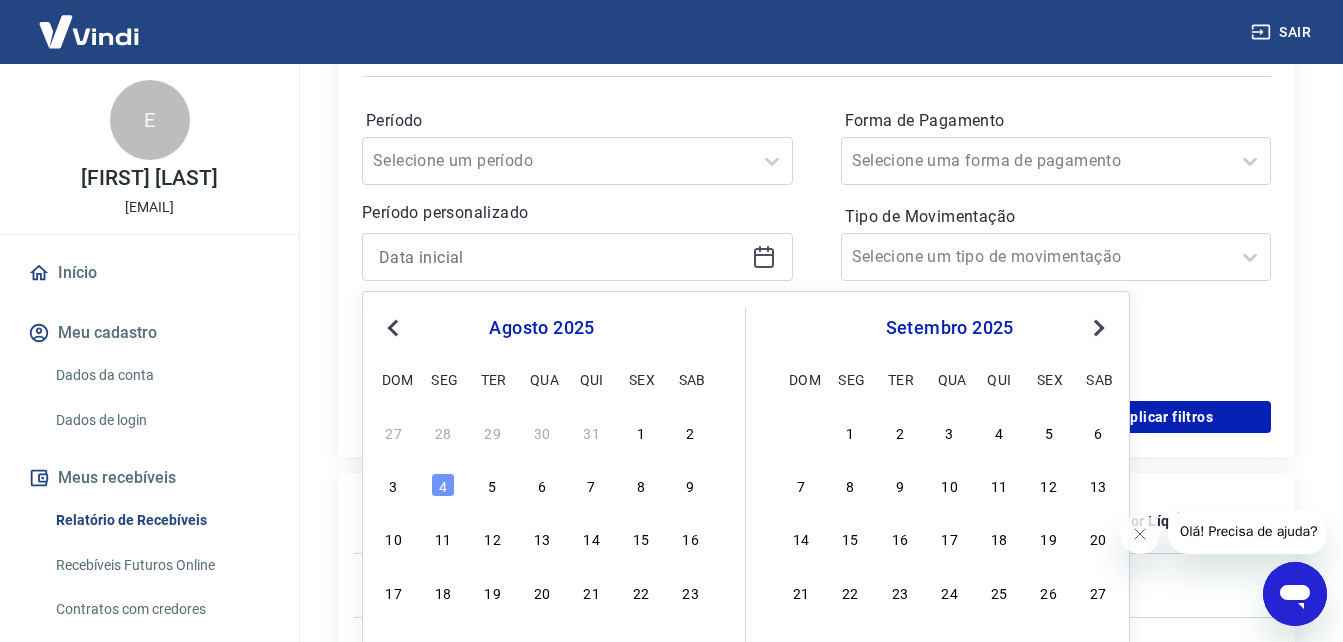 click on "Previous Month" at bounding box center [395, 327] 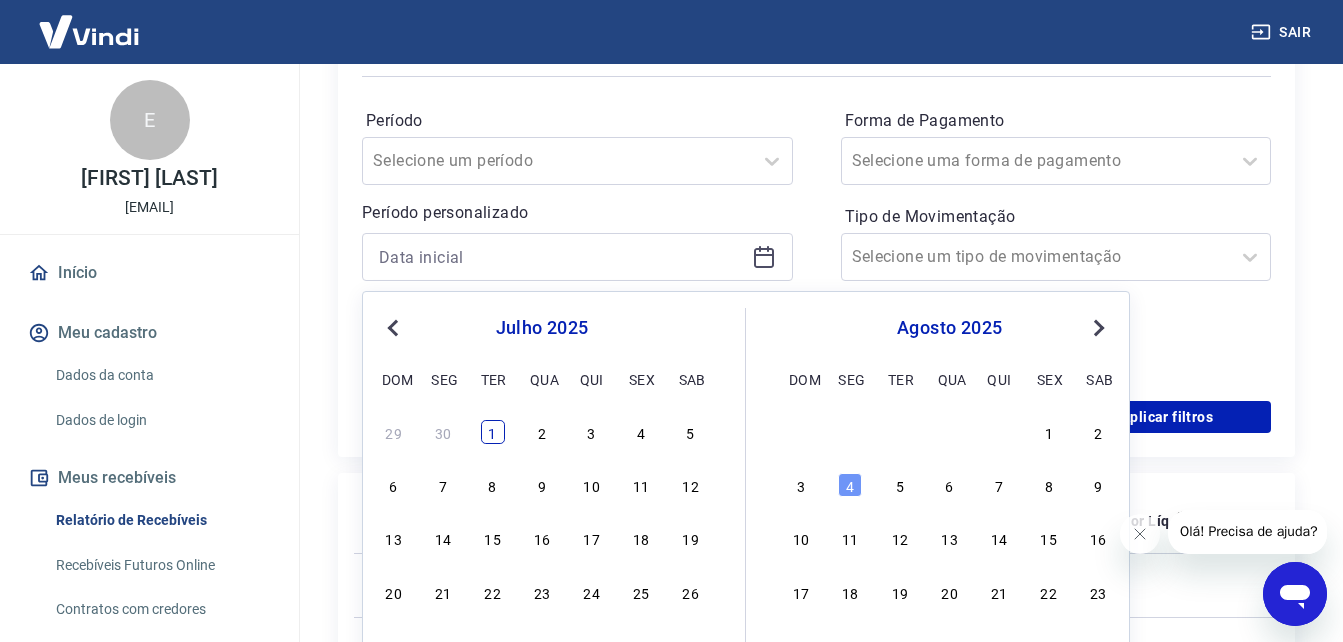 click on "1" at bounding box center (493, 432) 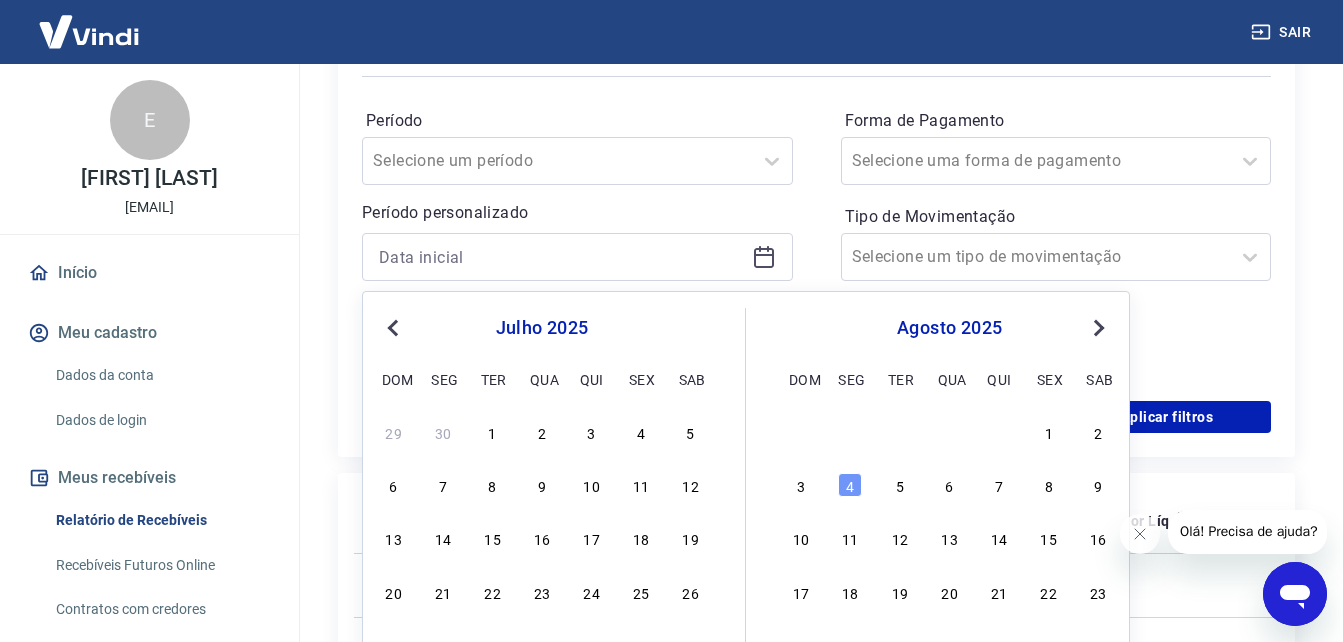 type on "01/07/2025" 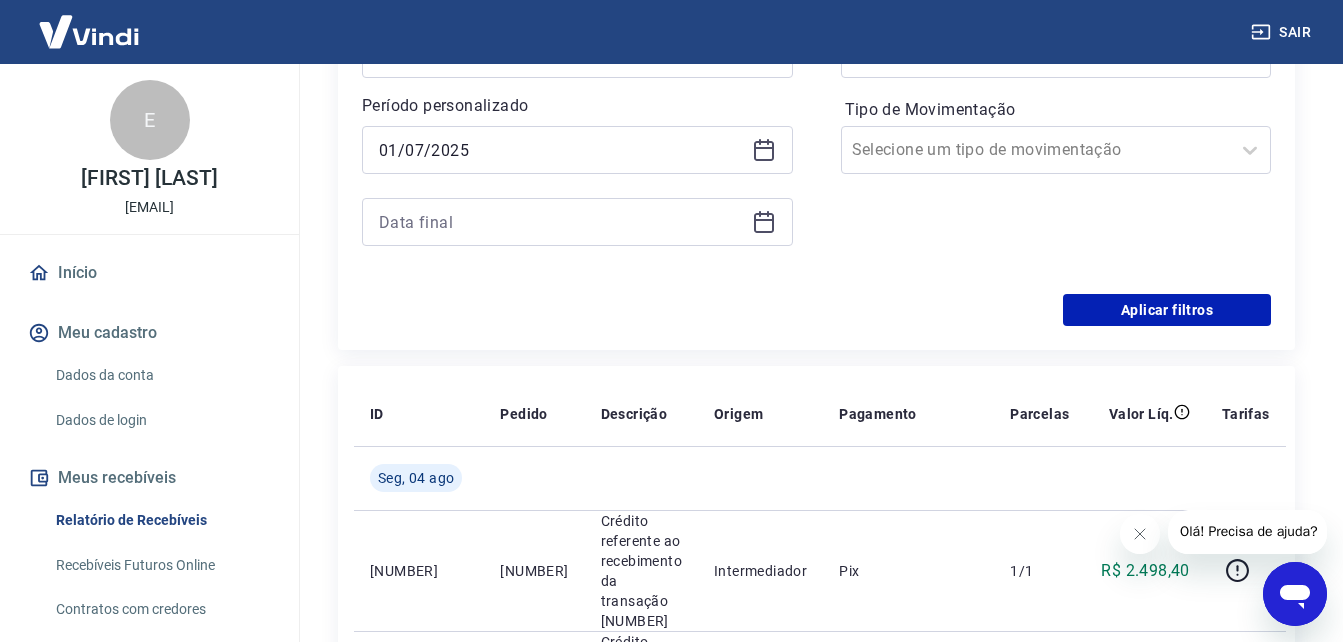 scroll, scrollTop: 400, scrollLeft: 0, axis: vertical 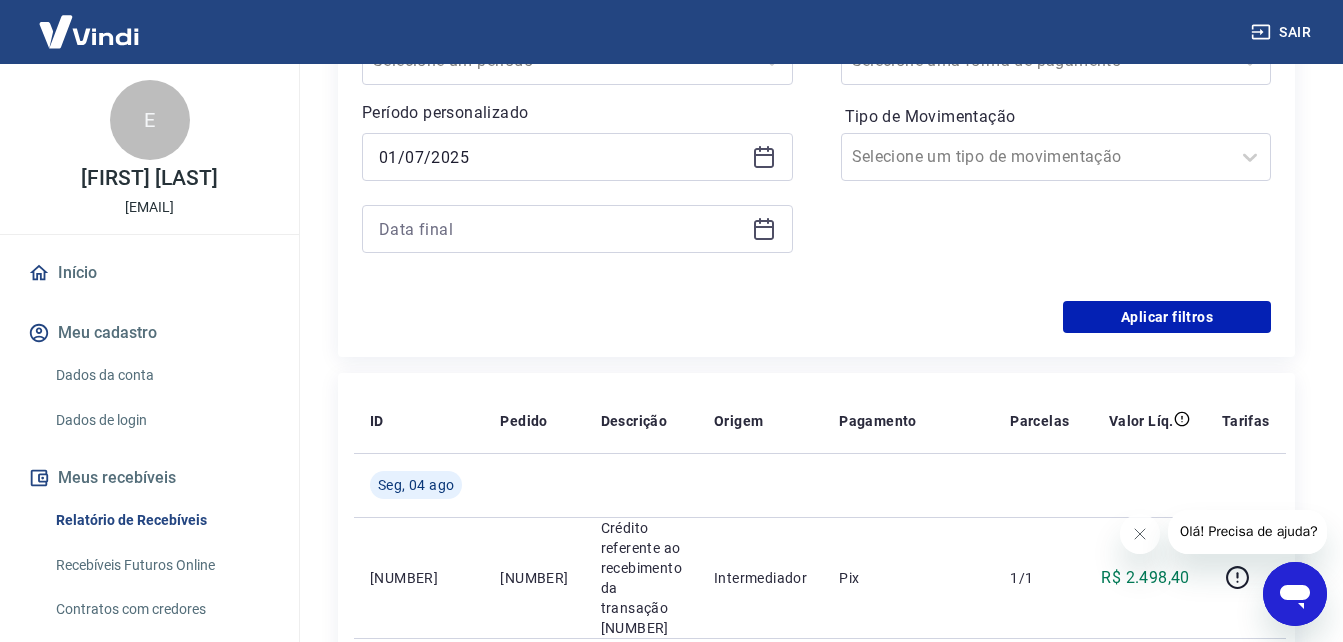 click 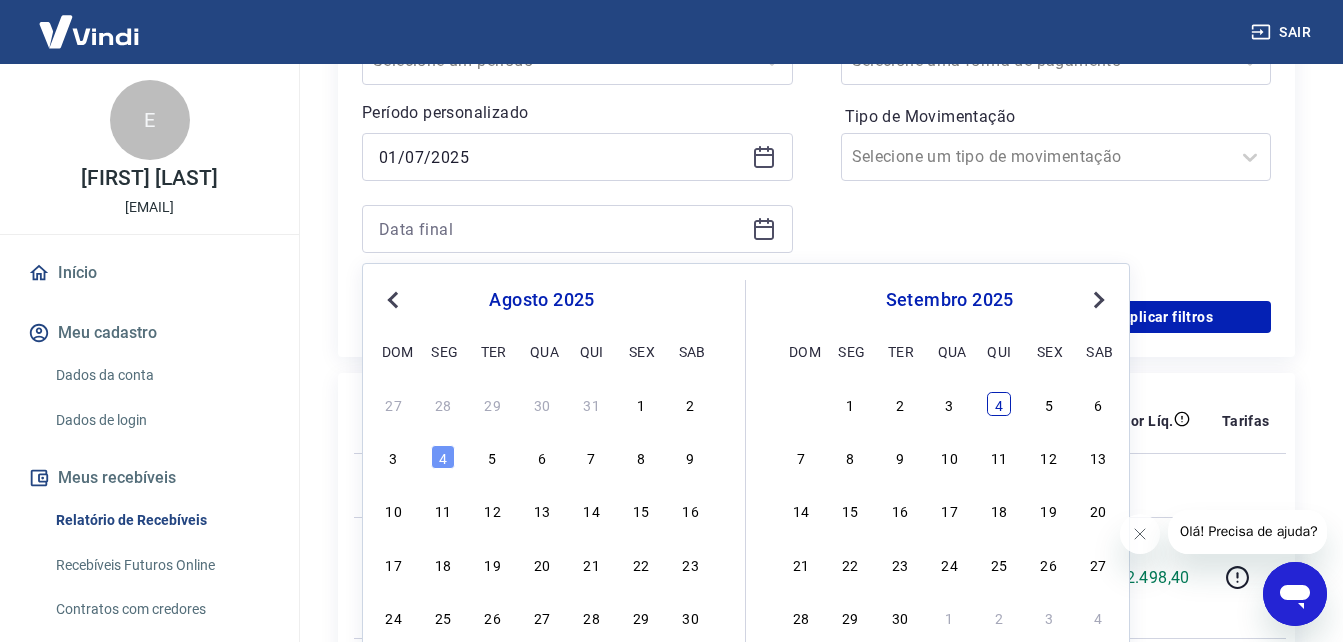 click on "4" at bounding box center [999, 404] 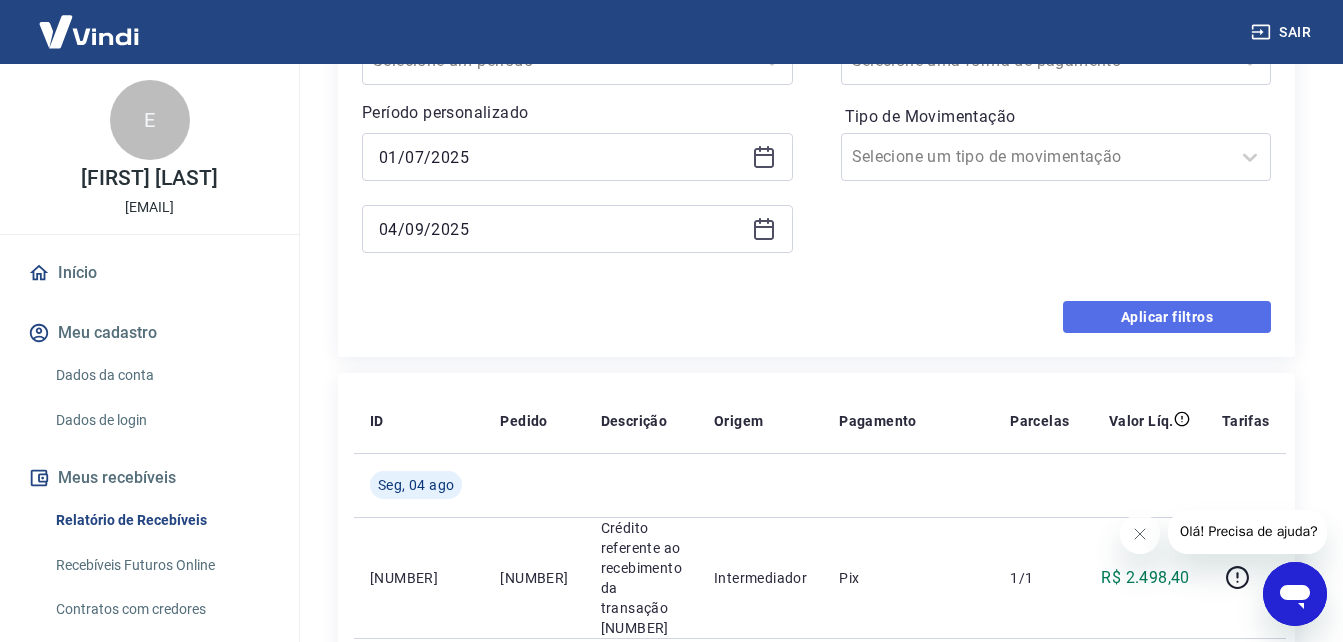 click on "Aplicar filtros" at bounding box center (1167, 317) 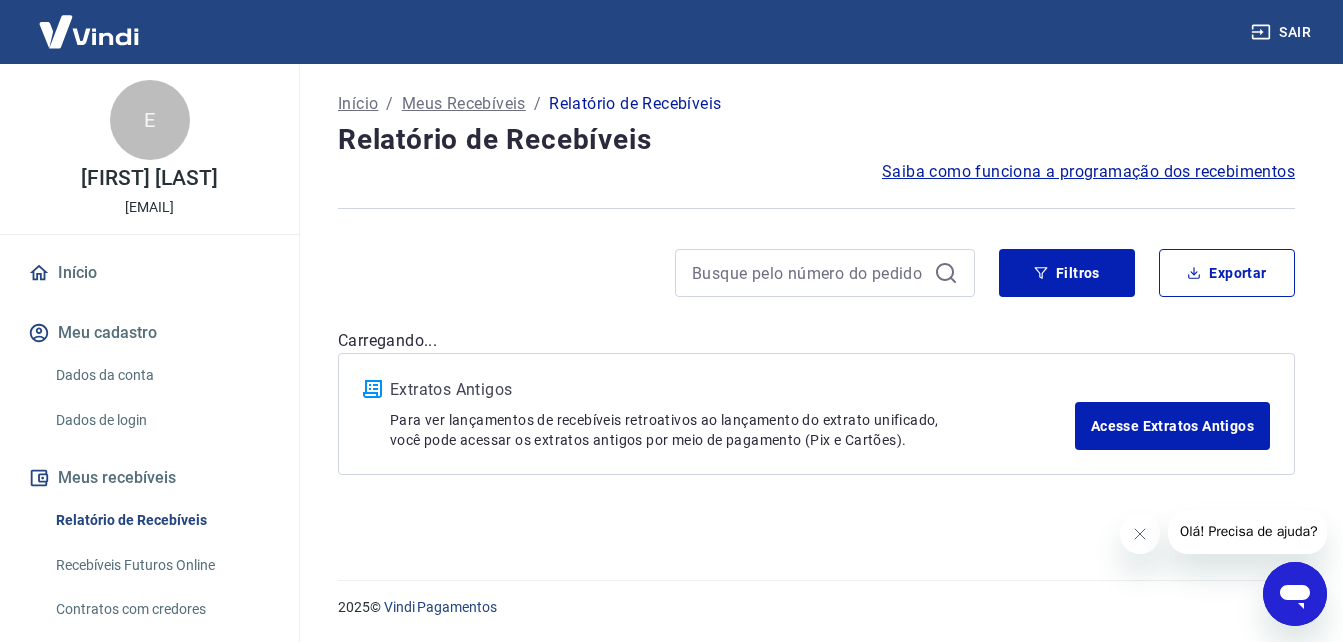 scroll, scrollTop: 0, scrollLeft: 0, axis: both 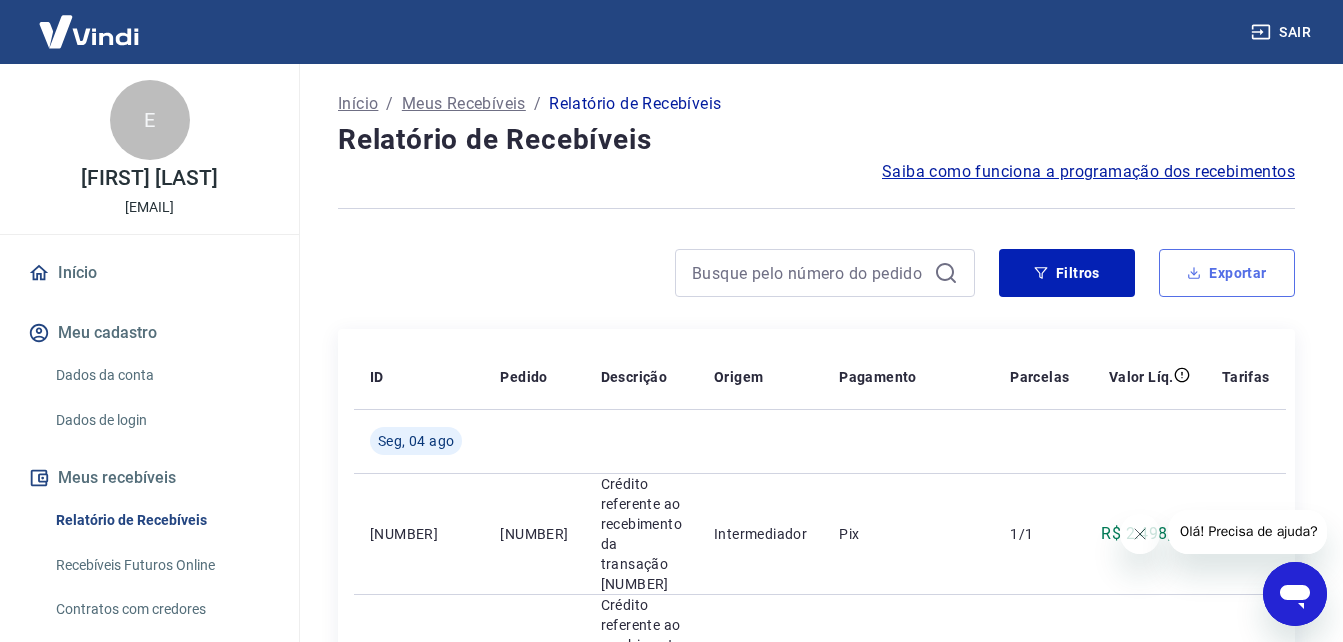 click on "Exportar" at bounding box center [1227, 273] 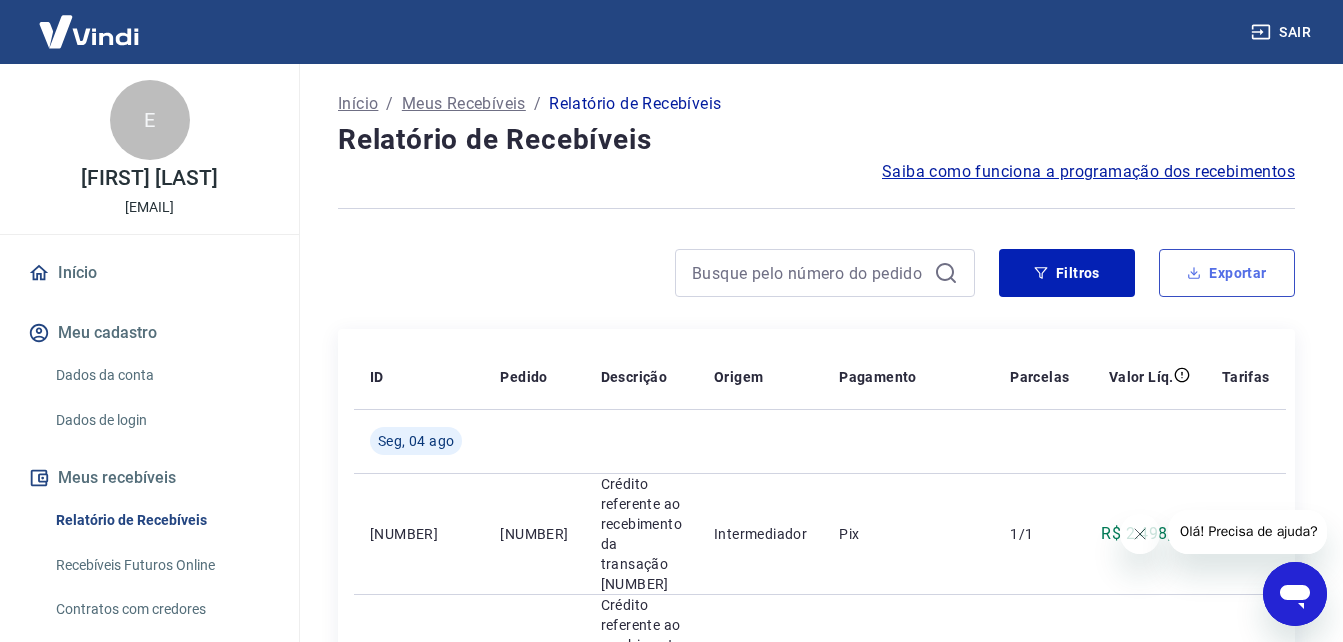 type on "01/07/2025" 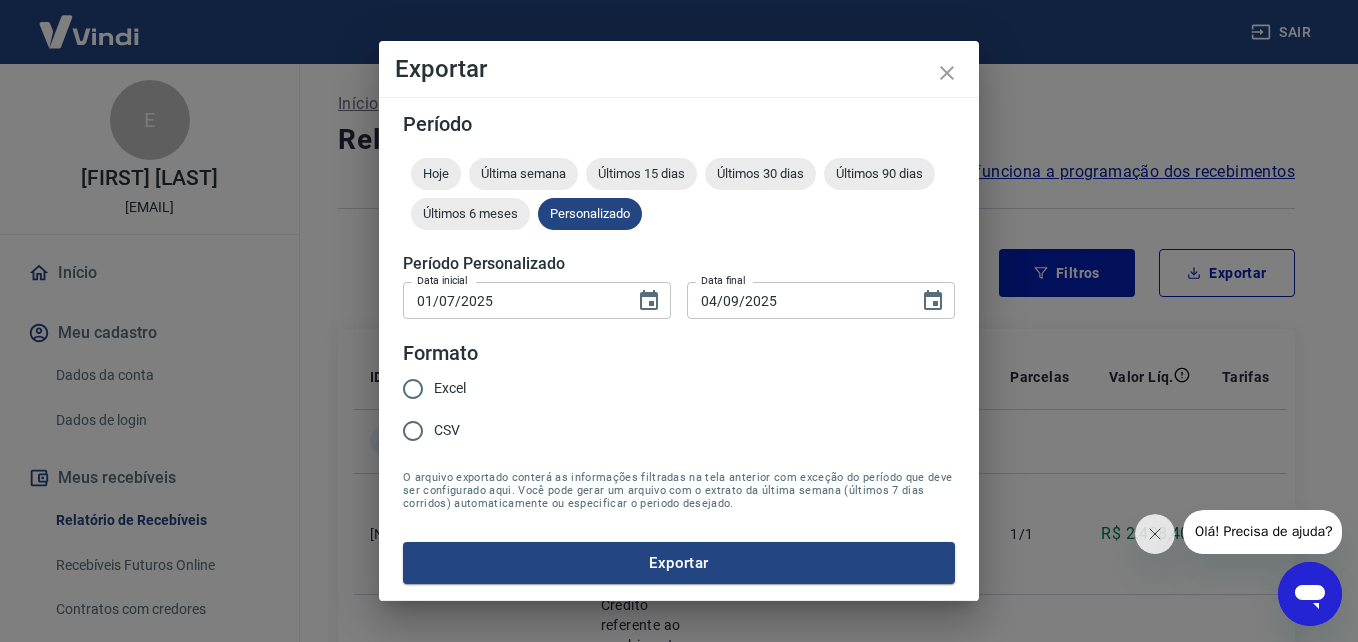 click on "CSV" at bounding box center [447, 430] 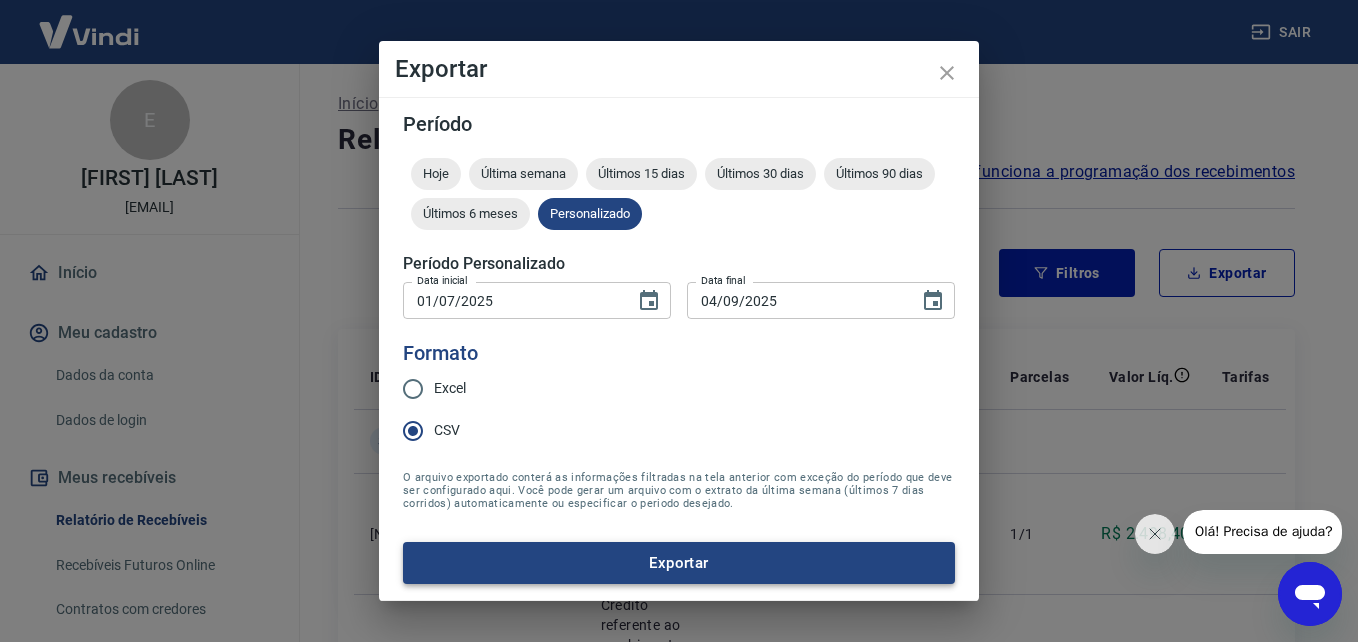 click on "Exportar" at bounding box center (679, 563) 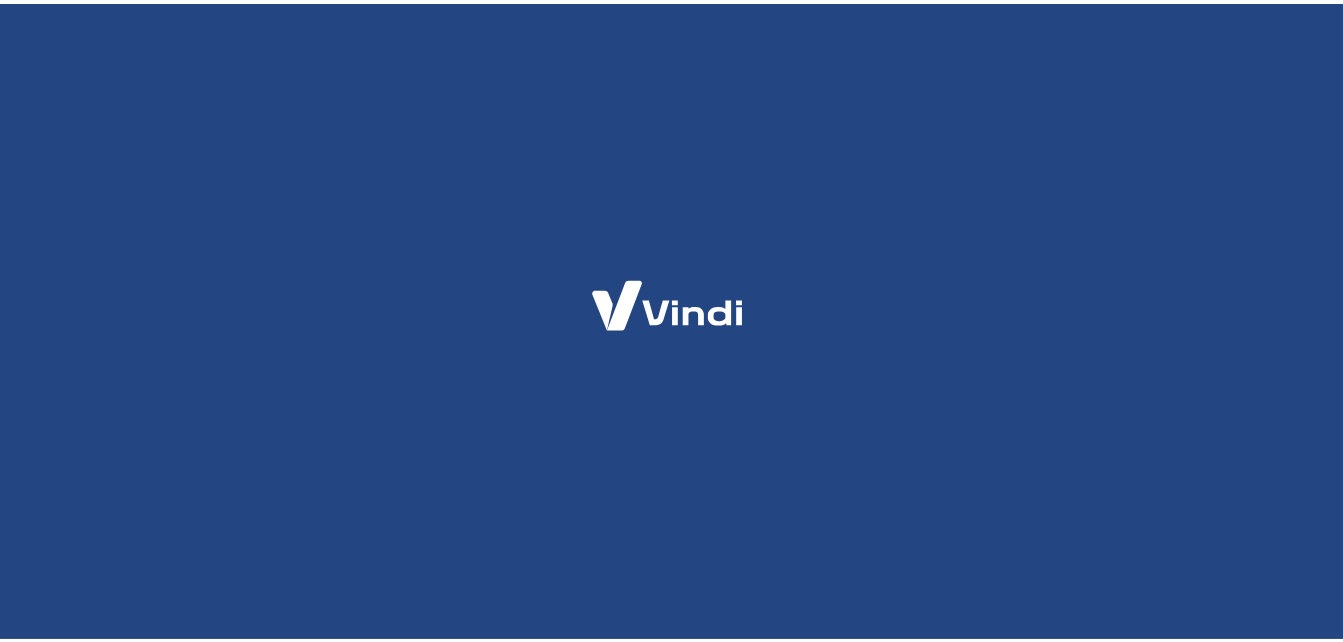 scroll, scrollTop: 0, scrollLeft: 0, axis: both 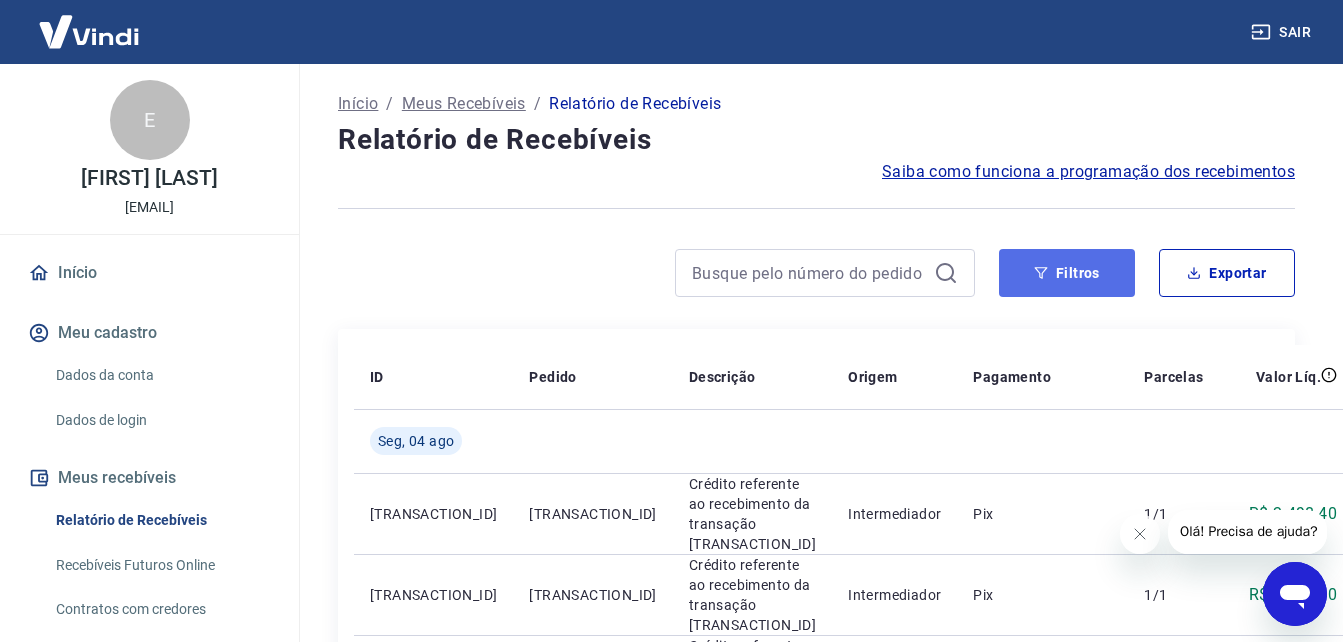 click 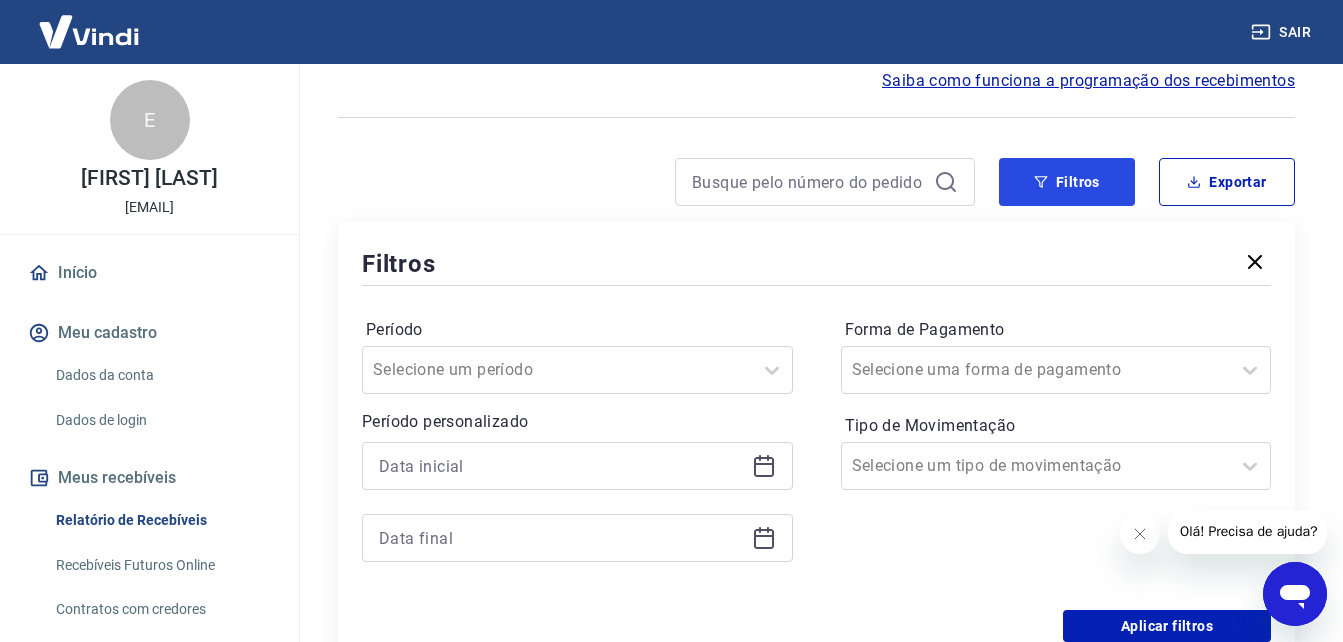 scroll, scrollTop: 200, scrollLeft: 0, axis: vertical 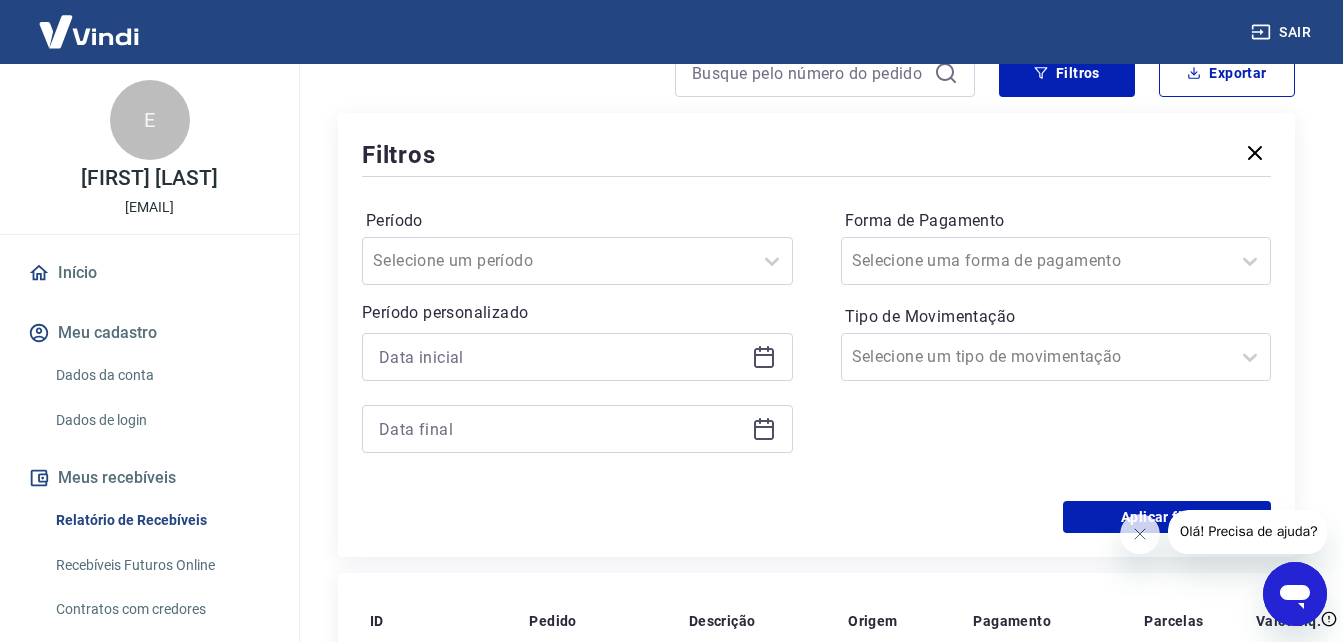 click at bounding box center [577, 357] 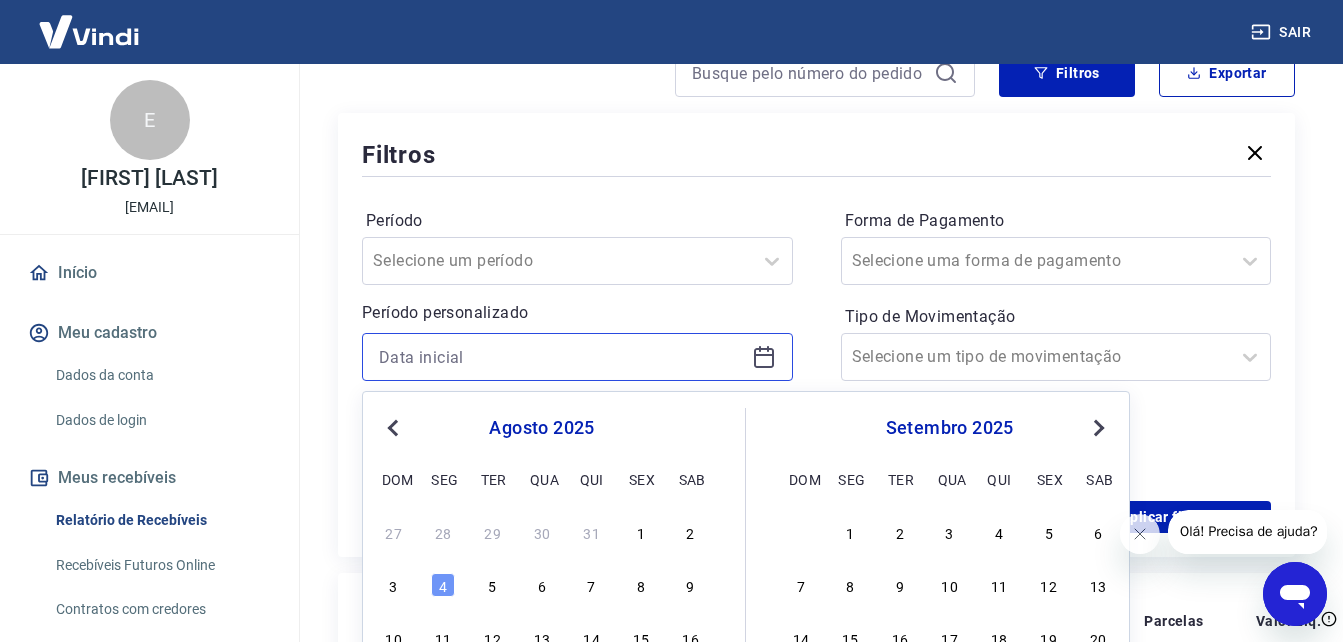 click at bounding box center [561, 357] 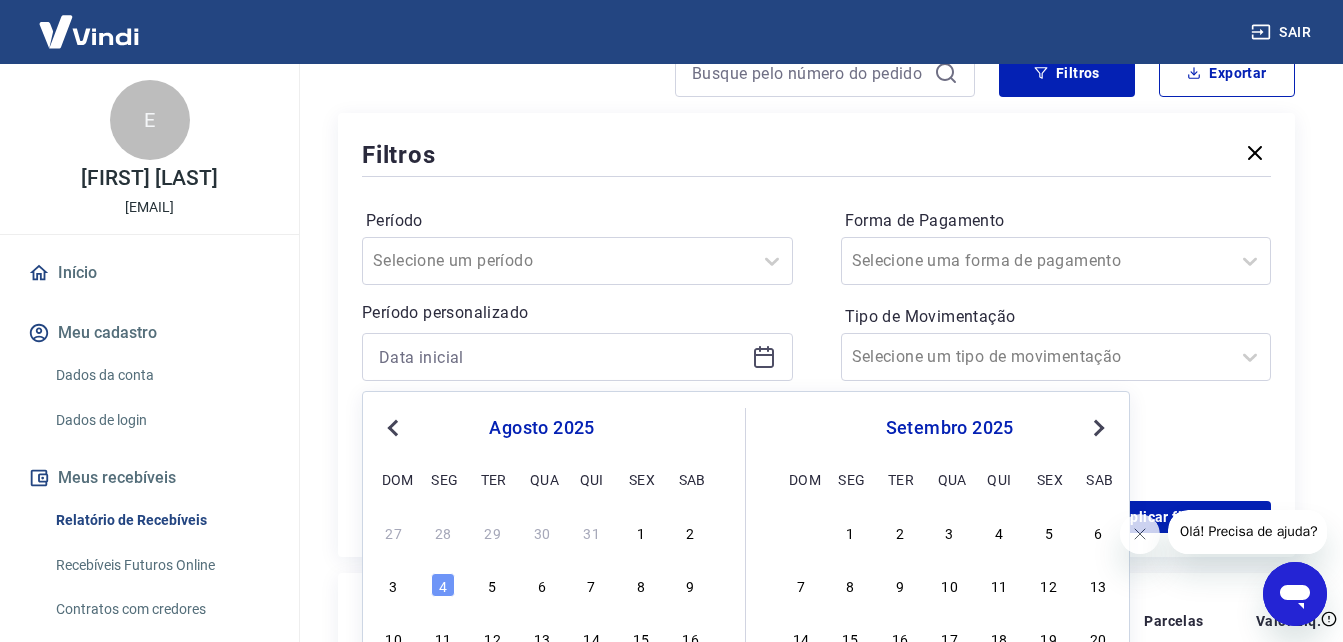 click on "Previous Month" at bounding box center [393, 428] 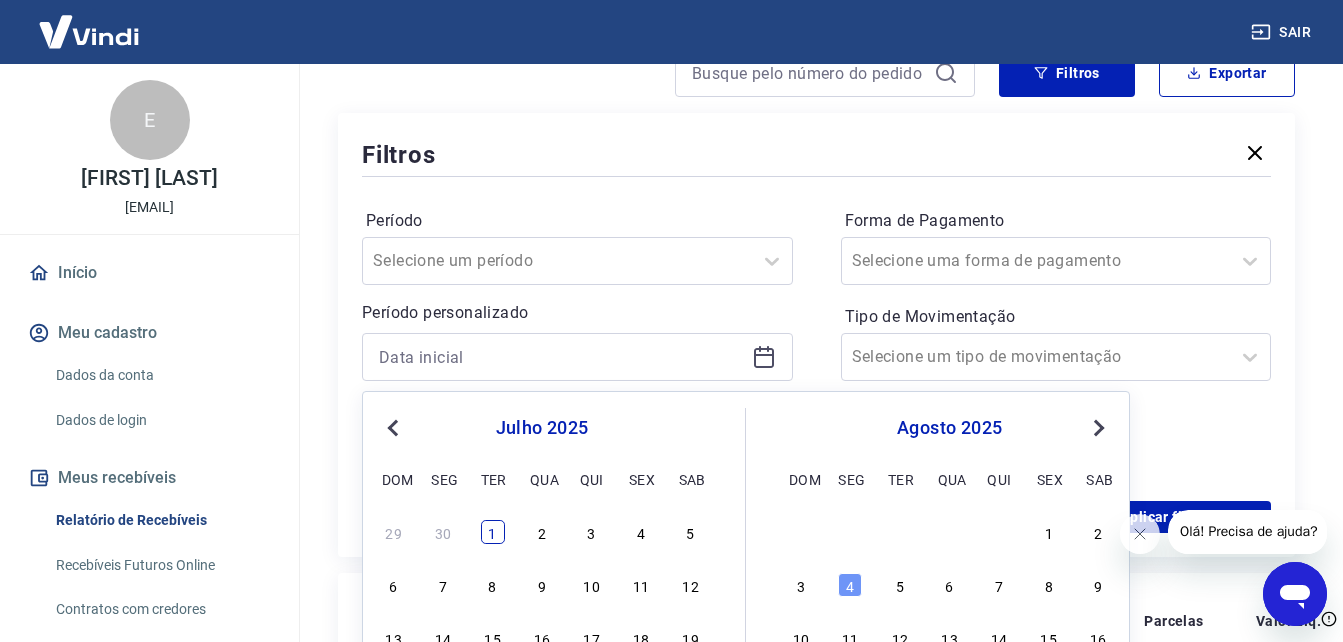 click on "1" at bounding box center [493, 532] 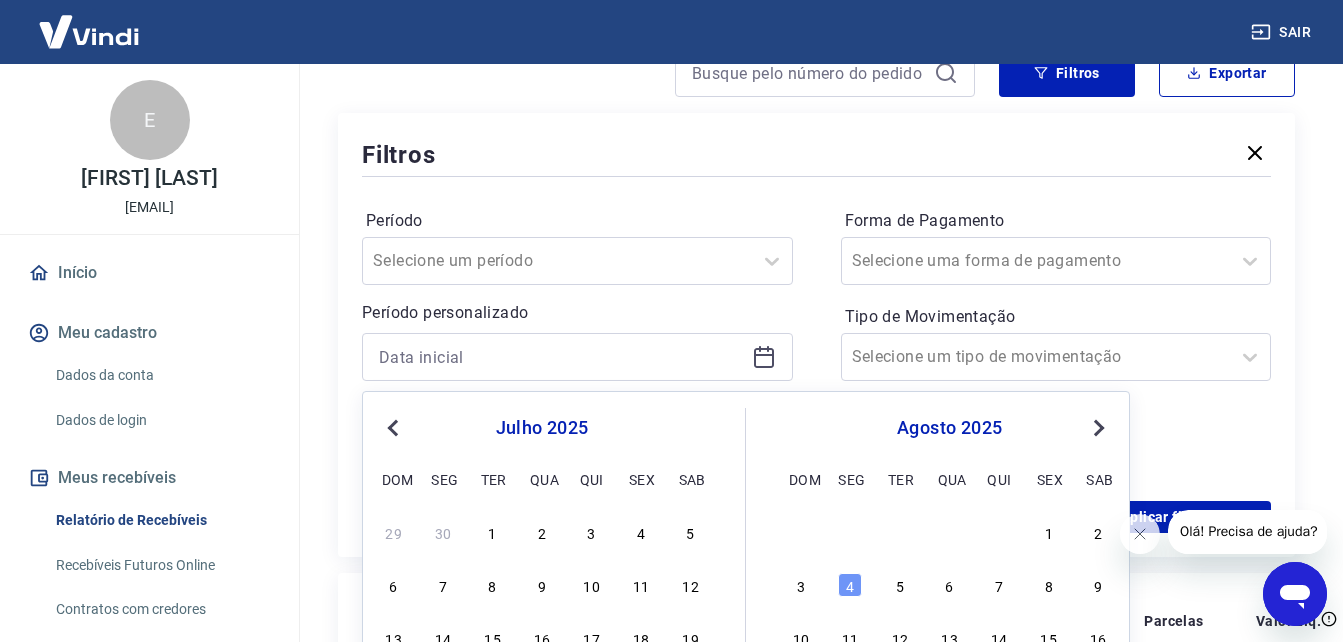 type on "01/07/2025" 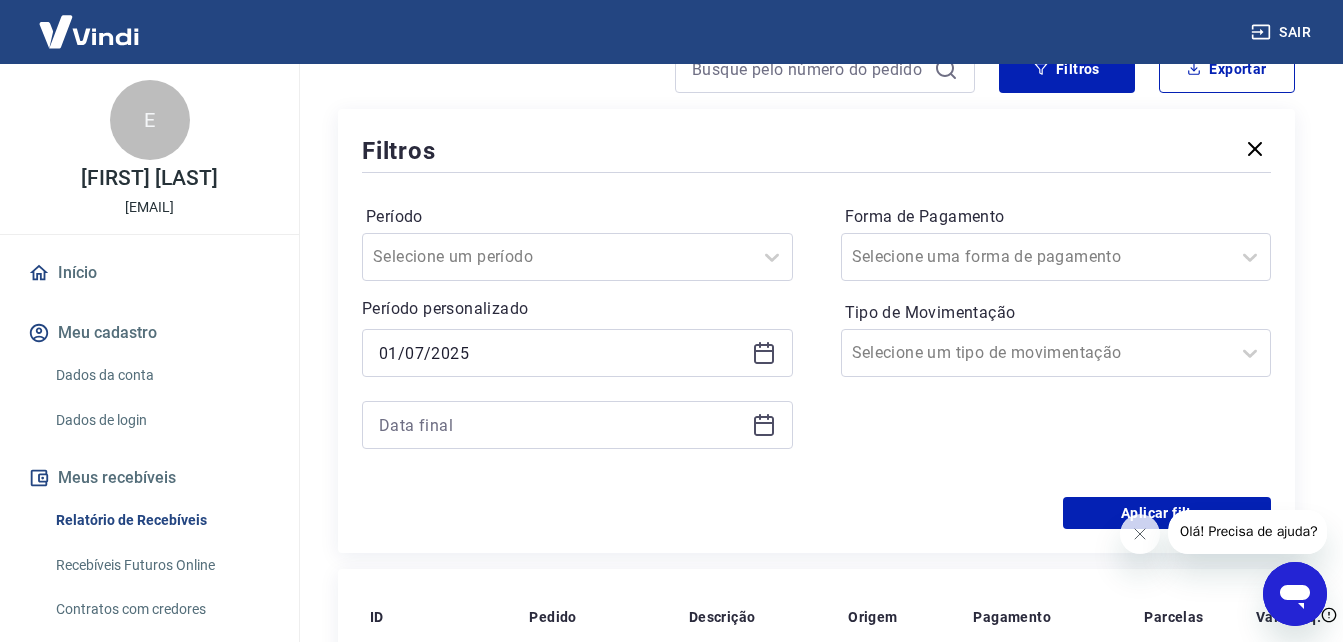 scroll, scrollTop: 200, scrollLeft: 0, axis: vertical 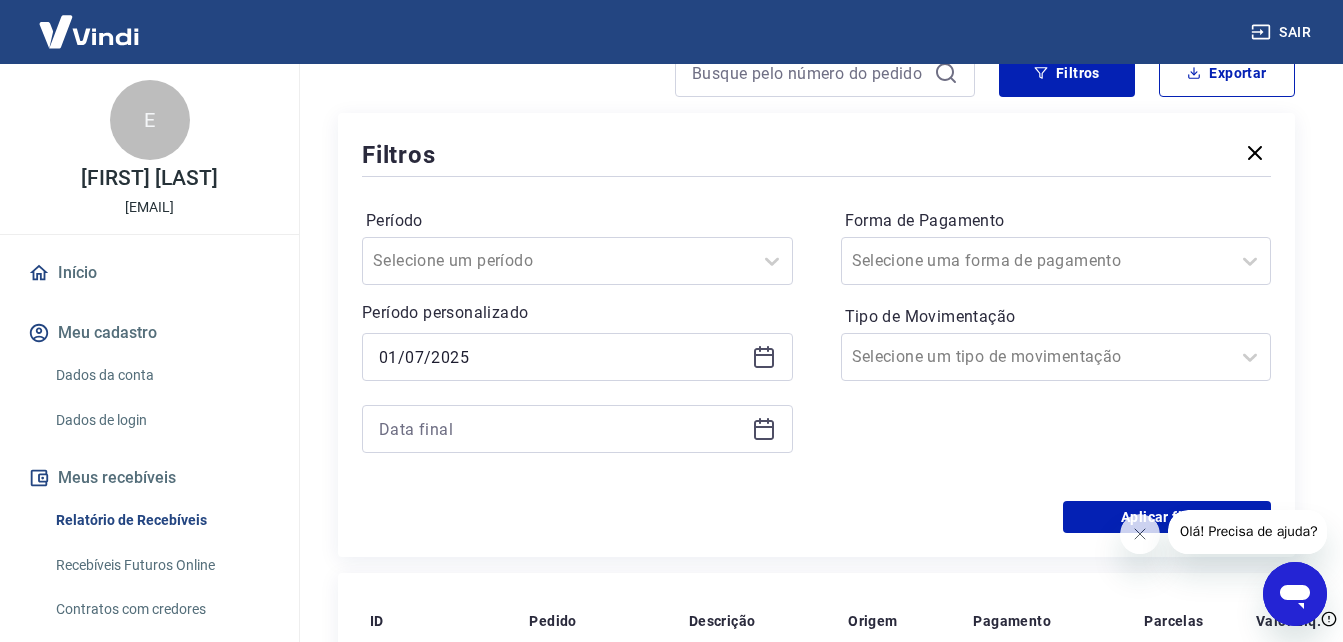 click 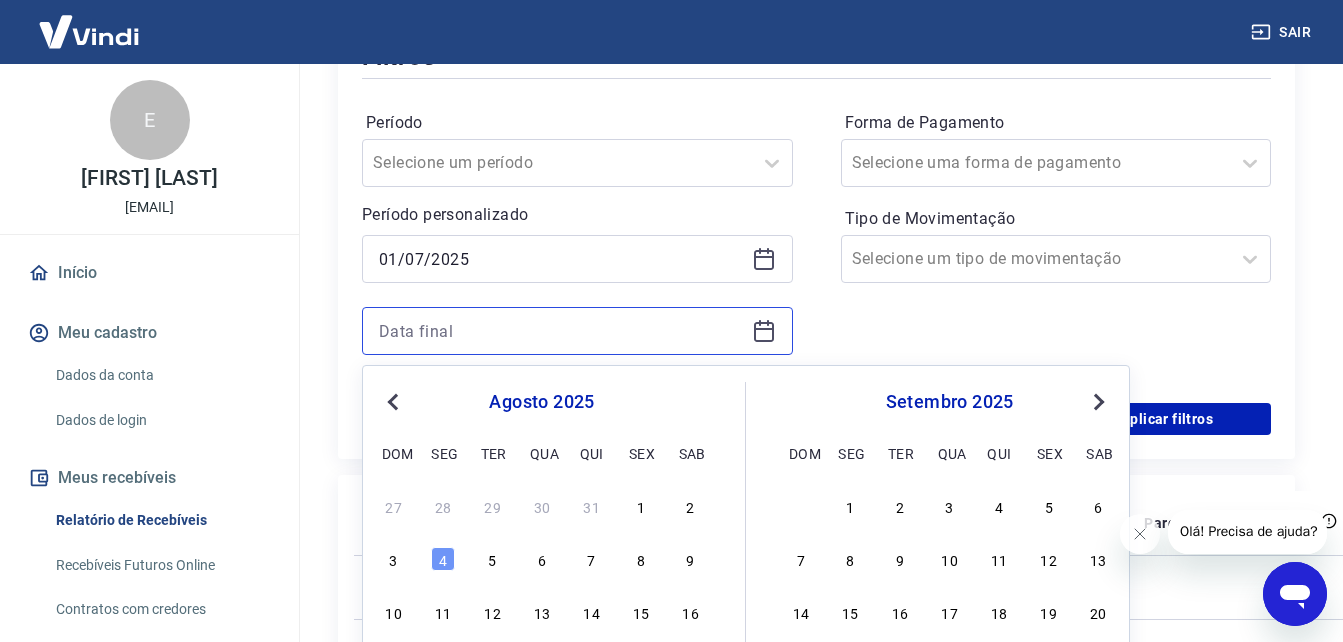 scroll, scrollTop: 600, scrollLeft: 0, axis: vertical 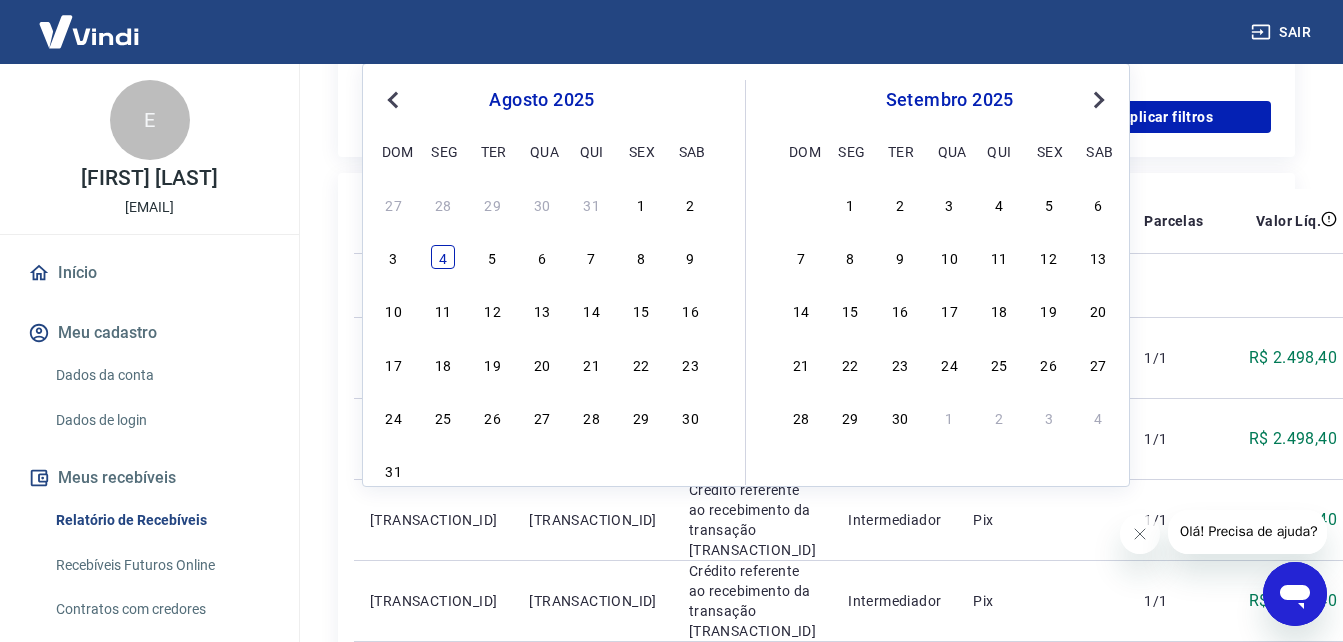 click on "4" at bounding box center (443, 257) 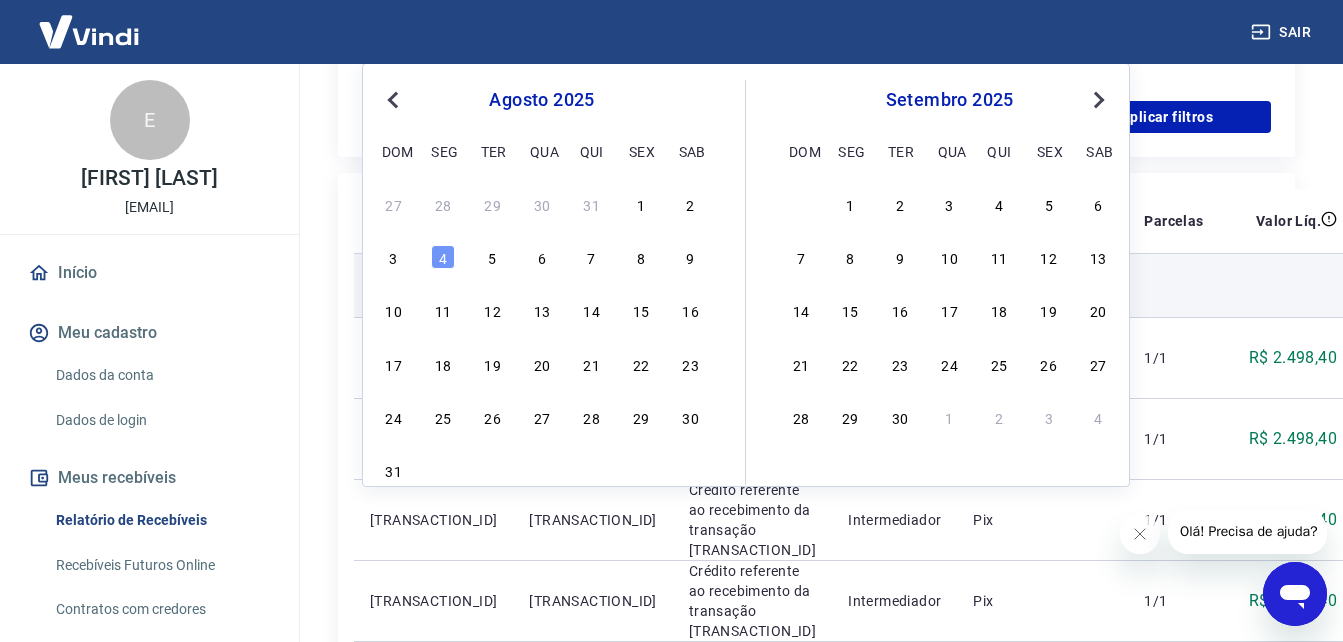 type on "04/08/2025" 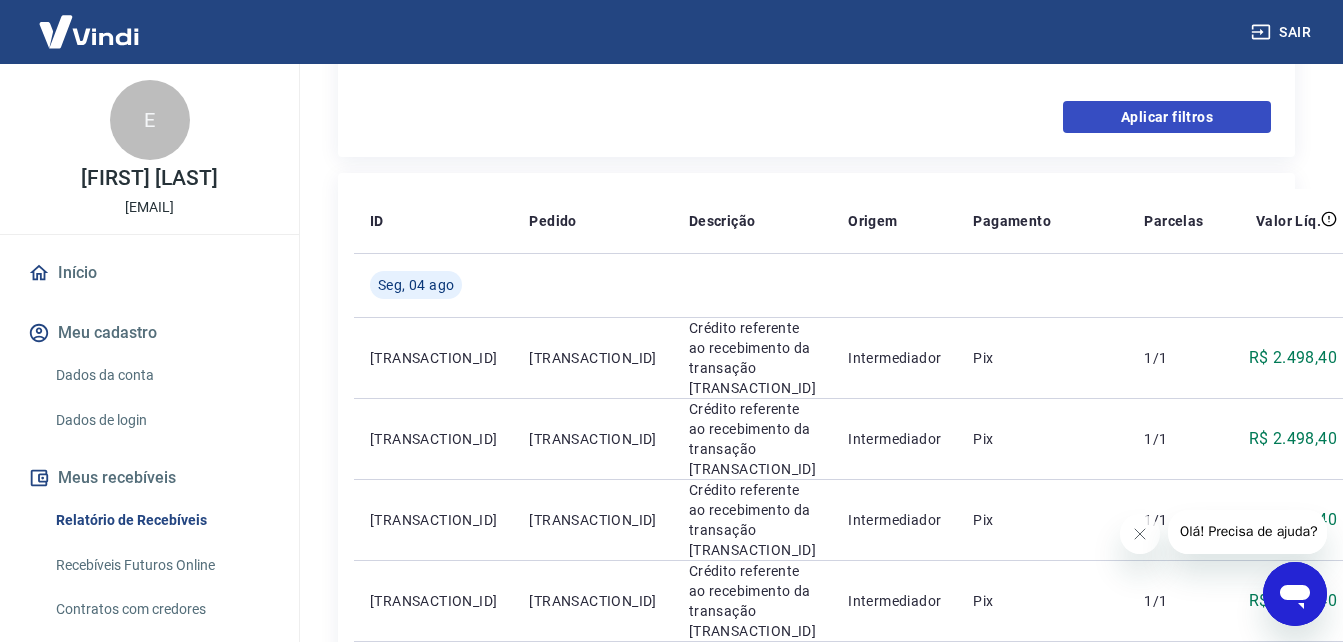 scroll, scrollTop: 400, scrollLeft: 0, axis: vertical 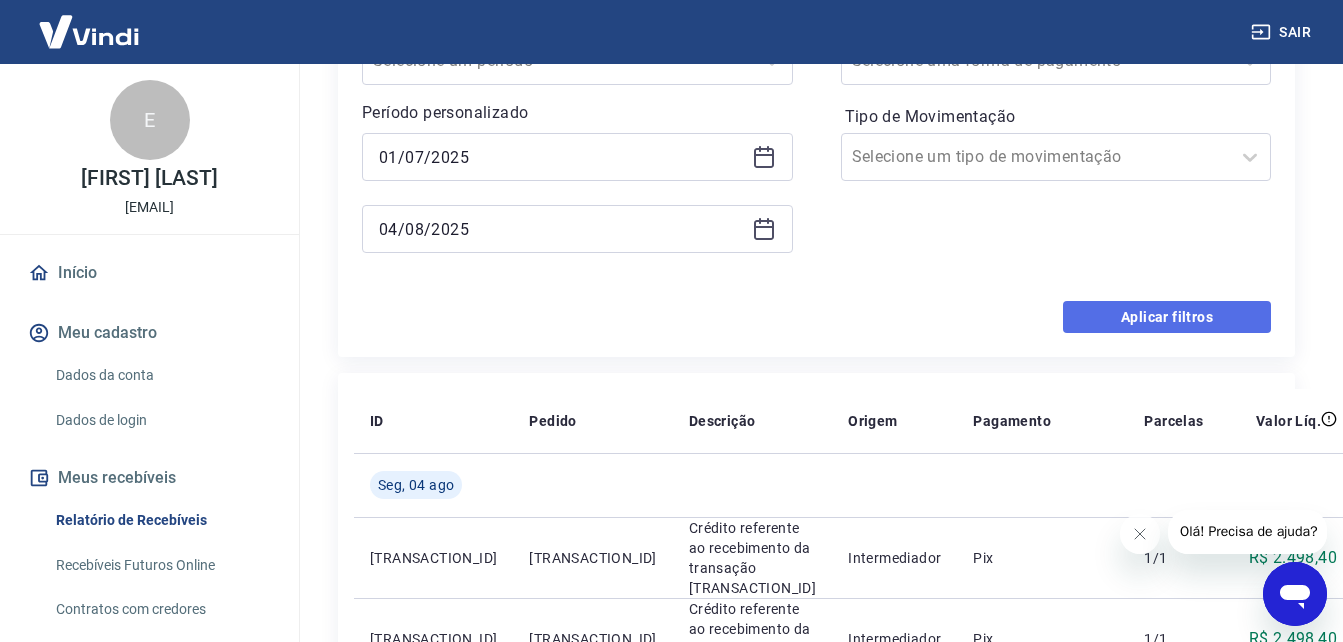 click on "Aplicar filtros" at bounding box center (1167, 317) 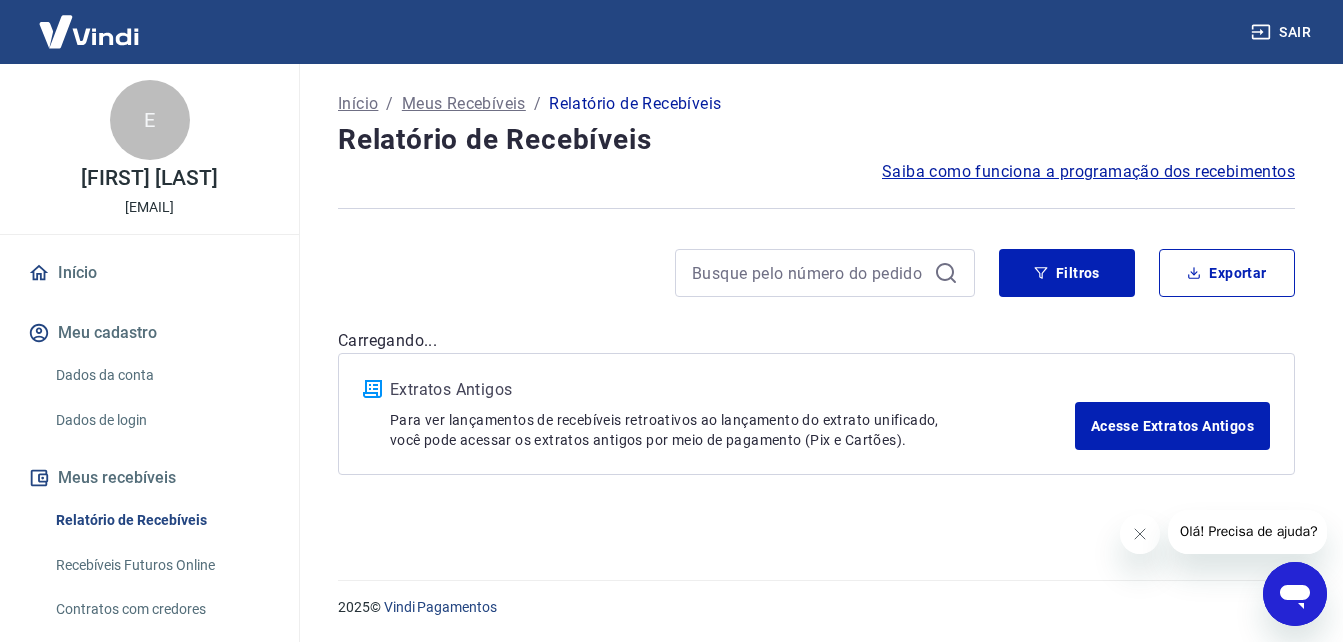 scroll, scrollTop: 0, scrollLeft: 0, axis: both 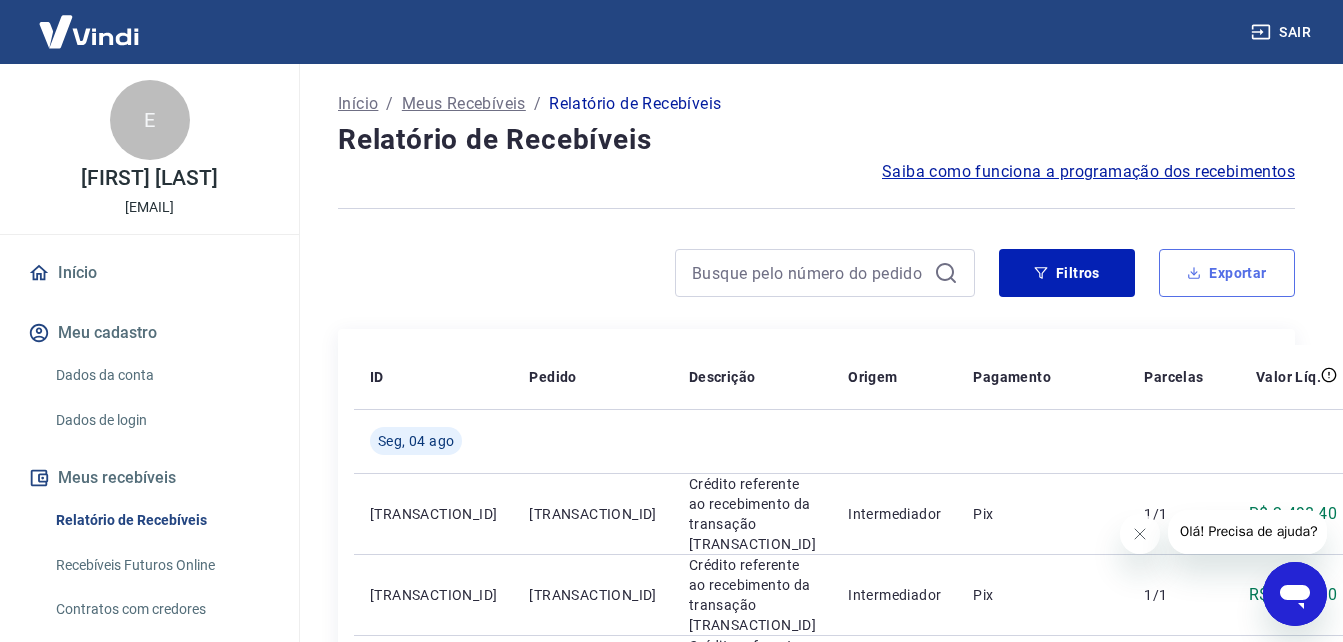 click on "Exportar" at bounding box center (1227, 273) 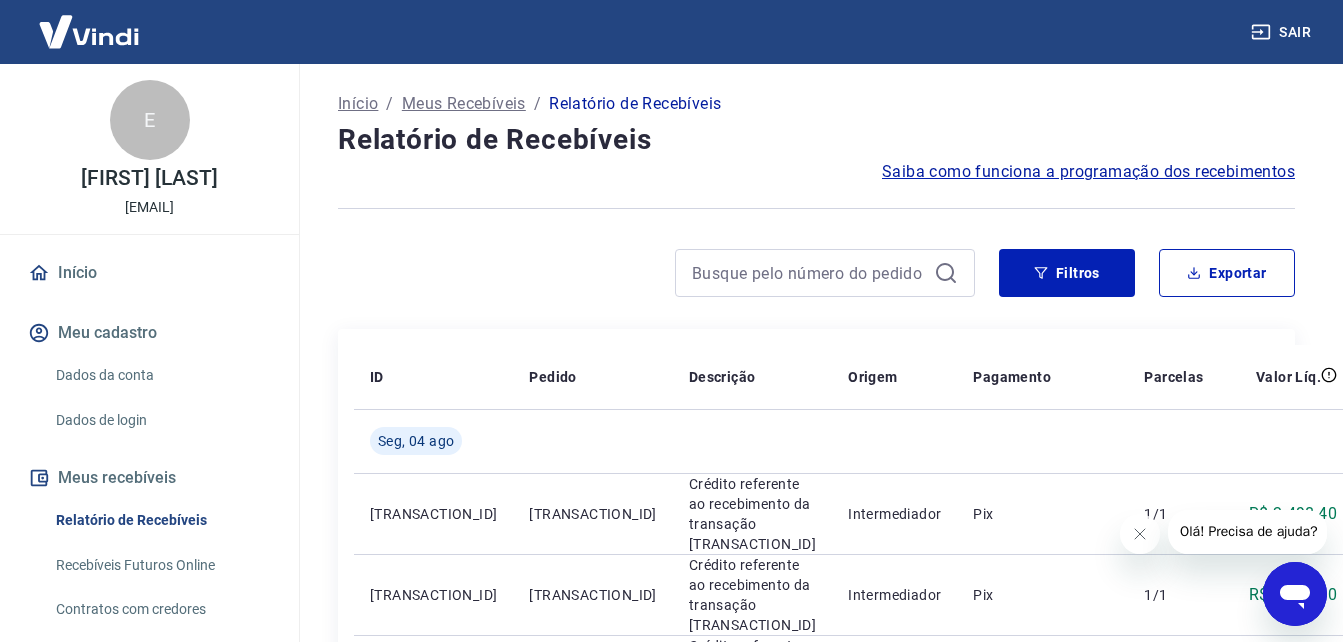 type on "01/07/2025" 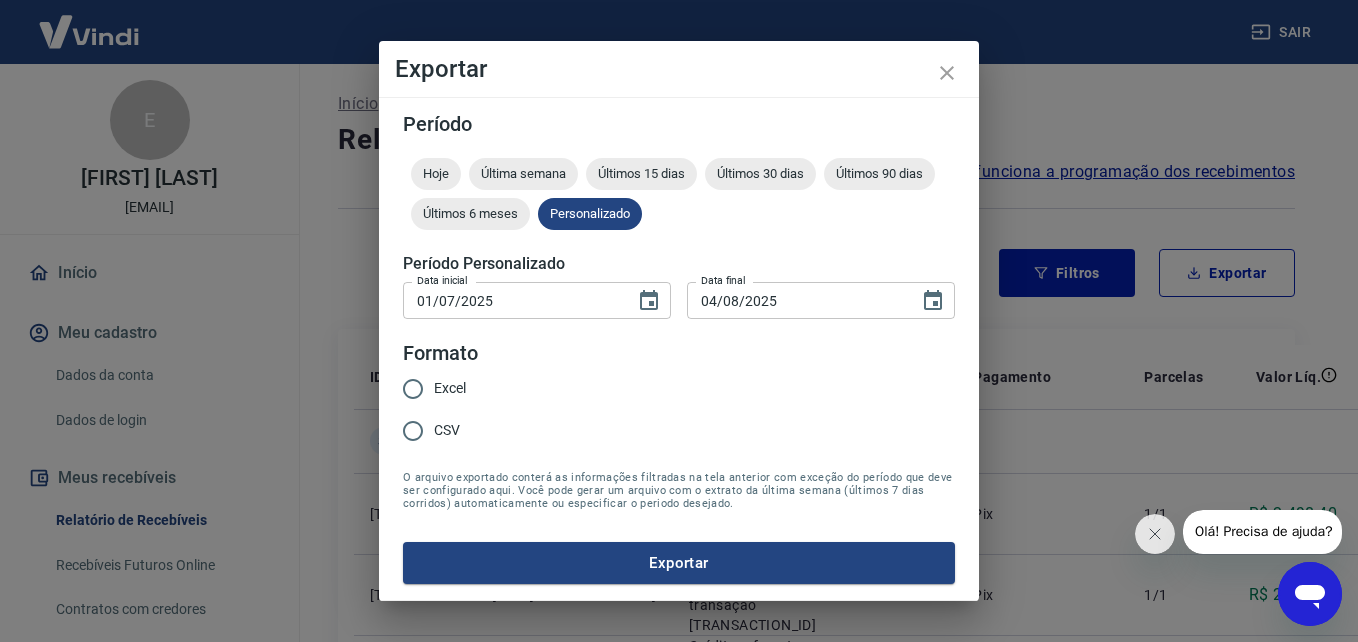 click on "CSV" at bounding box center [447, 430] 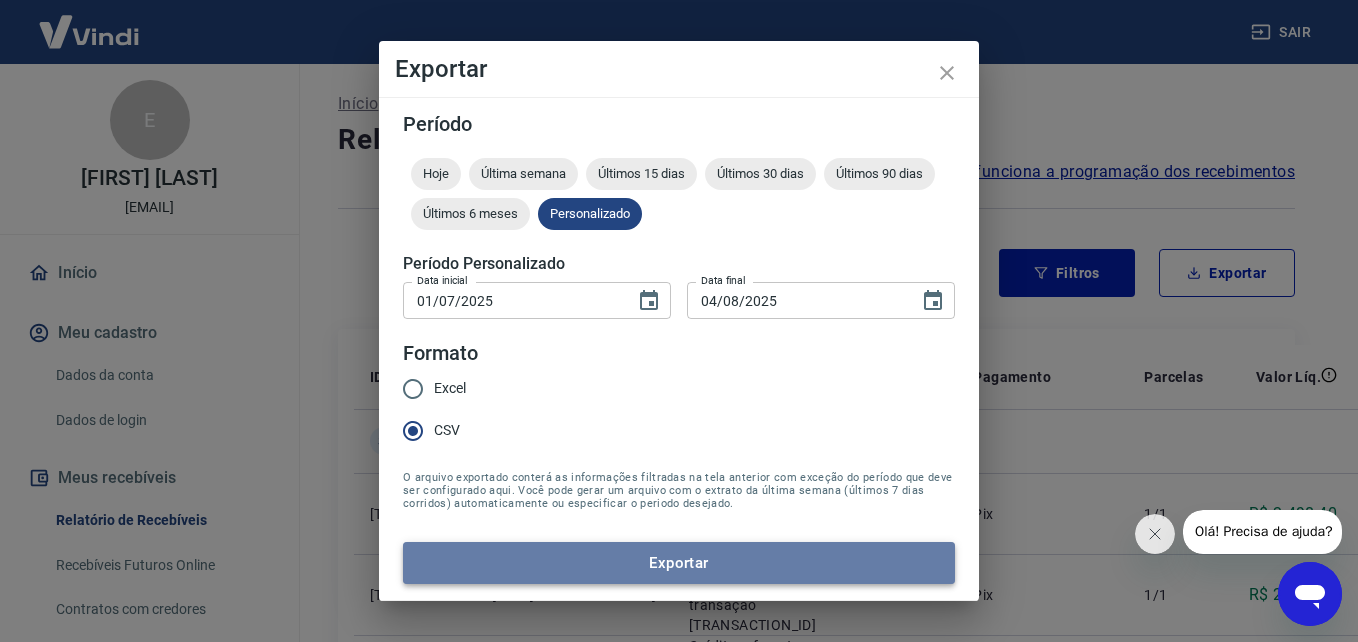 click on "Exportar" at bounding box center [679, 563] 